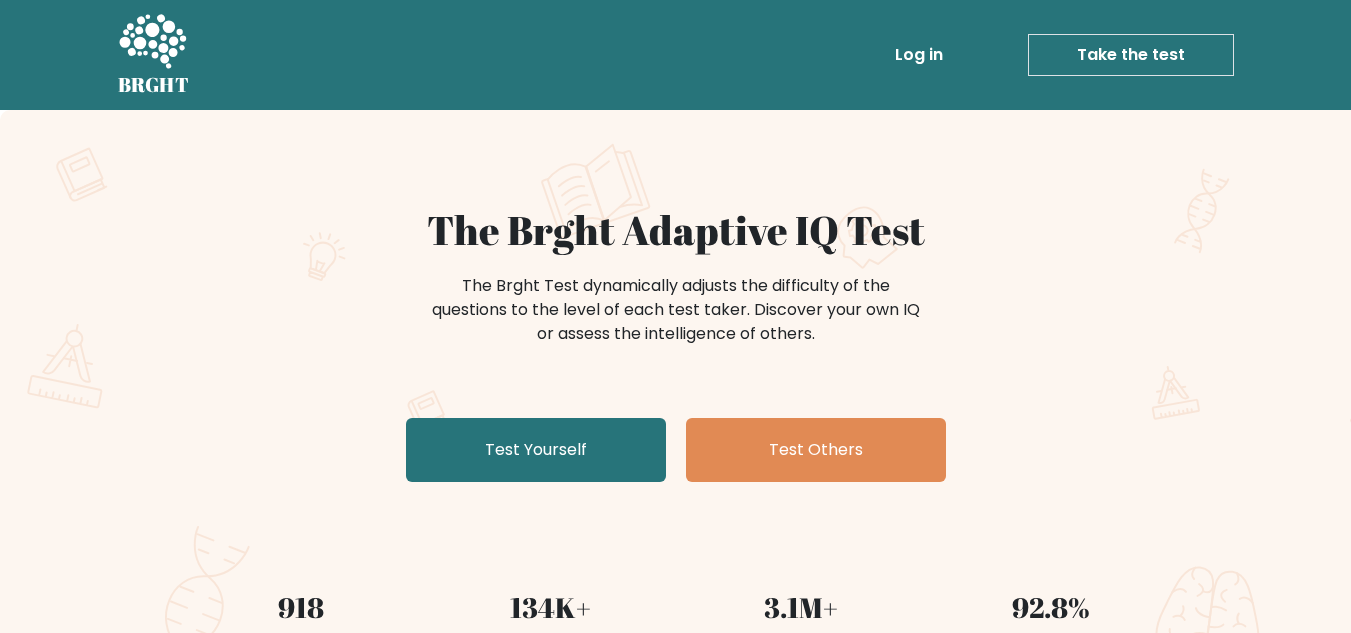 scroll, scrollTop: 0, scrollLeft: 0, axis: both 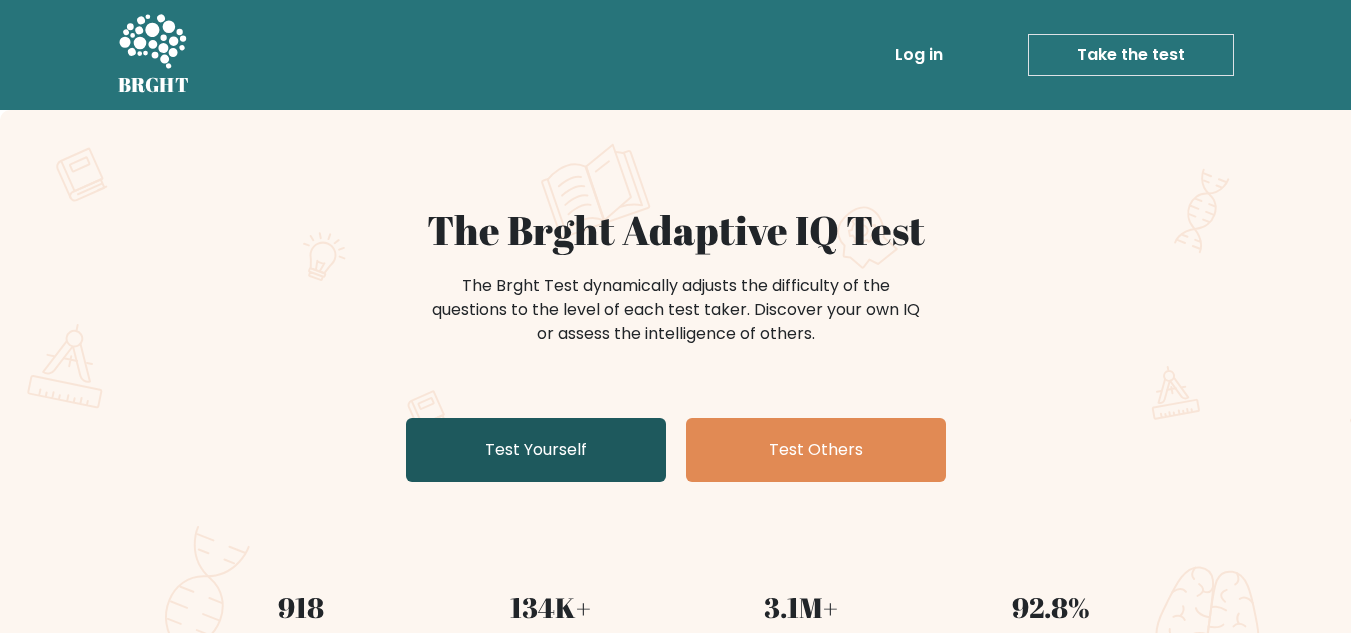 click on "Test Yourself" at bounding box center [536, 450] 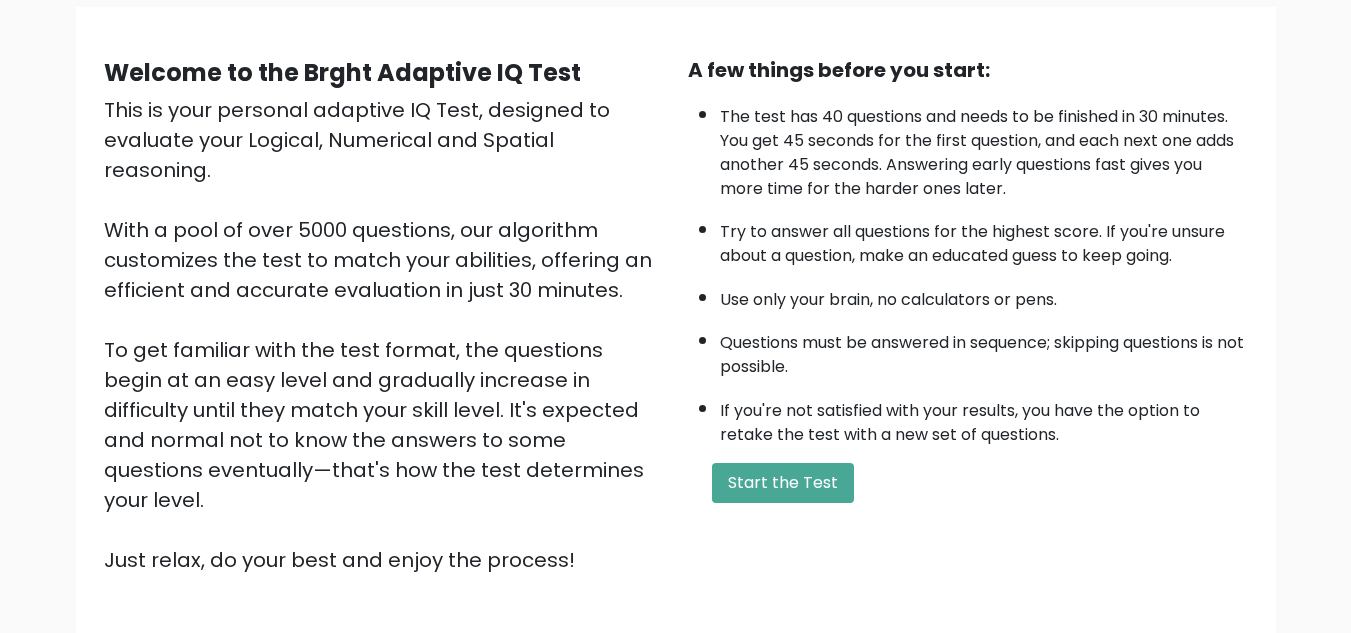 scroll, scrollTop: 200, scrollLeft: 0, axis: vertical 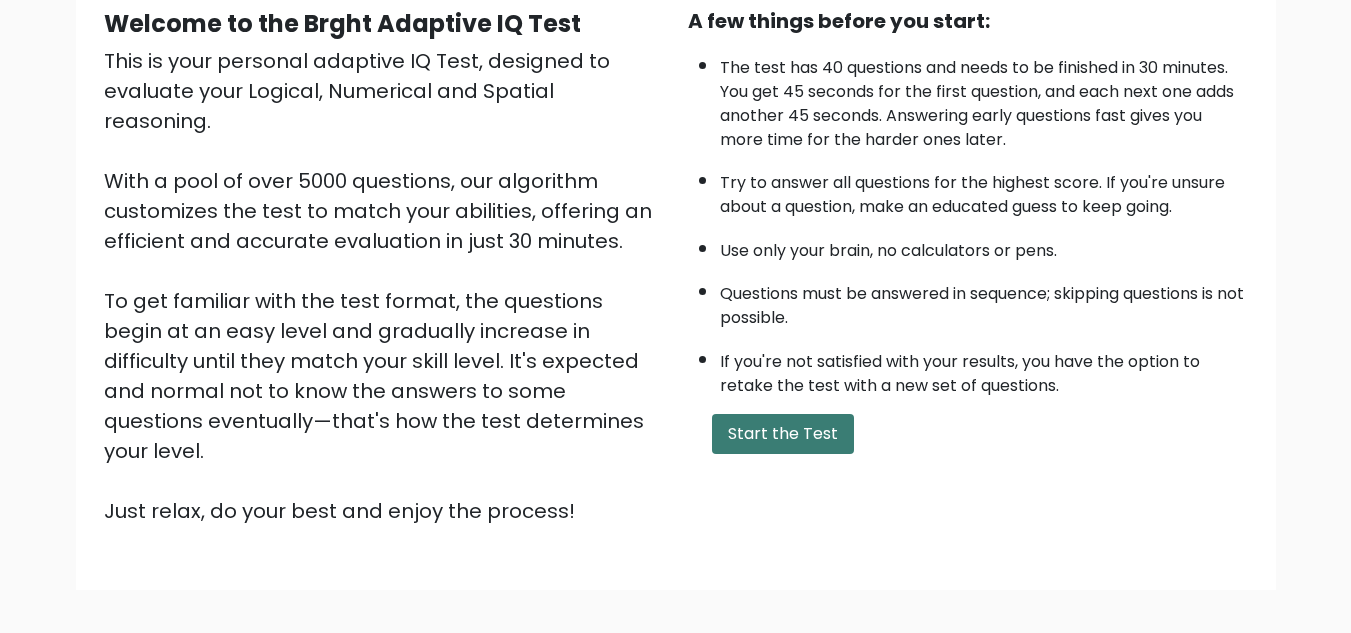 click on "Start the Test" at bounding box center (783, 434) 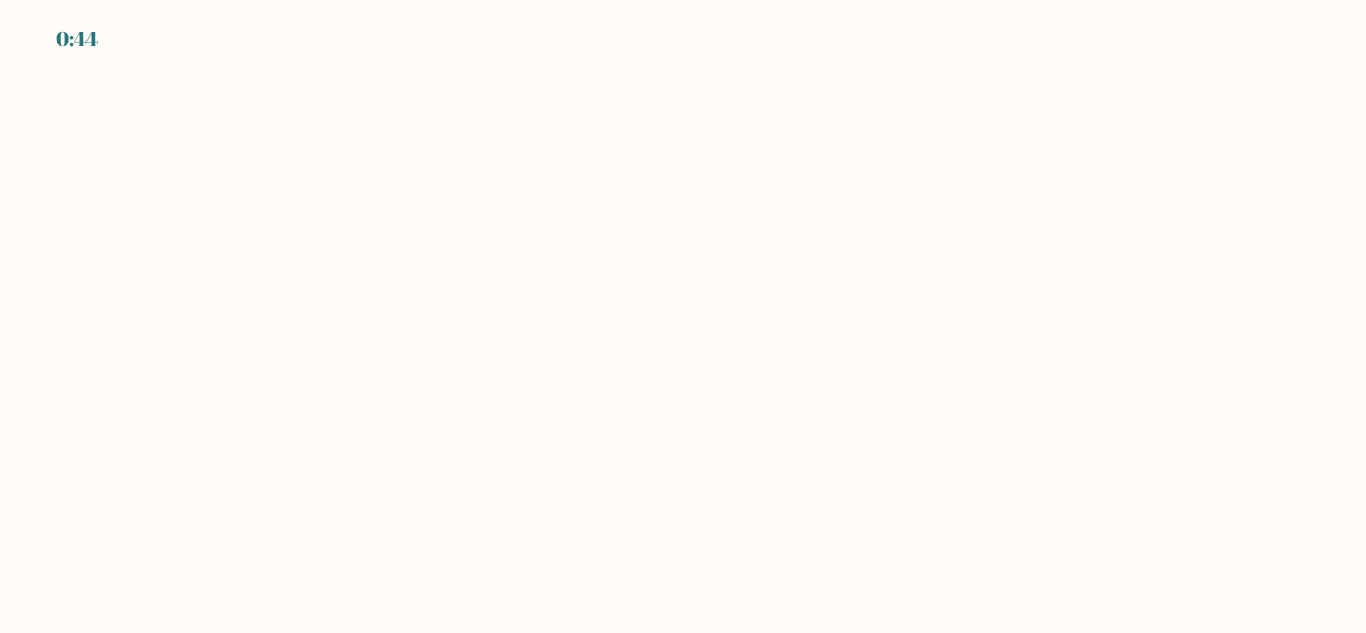 scroll, scrollTop: 0, scrollLeft: 0, axis: both 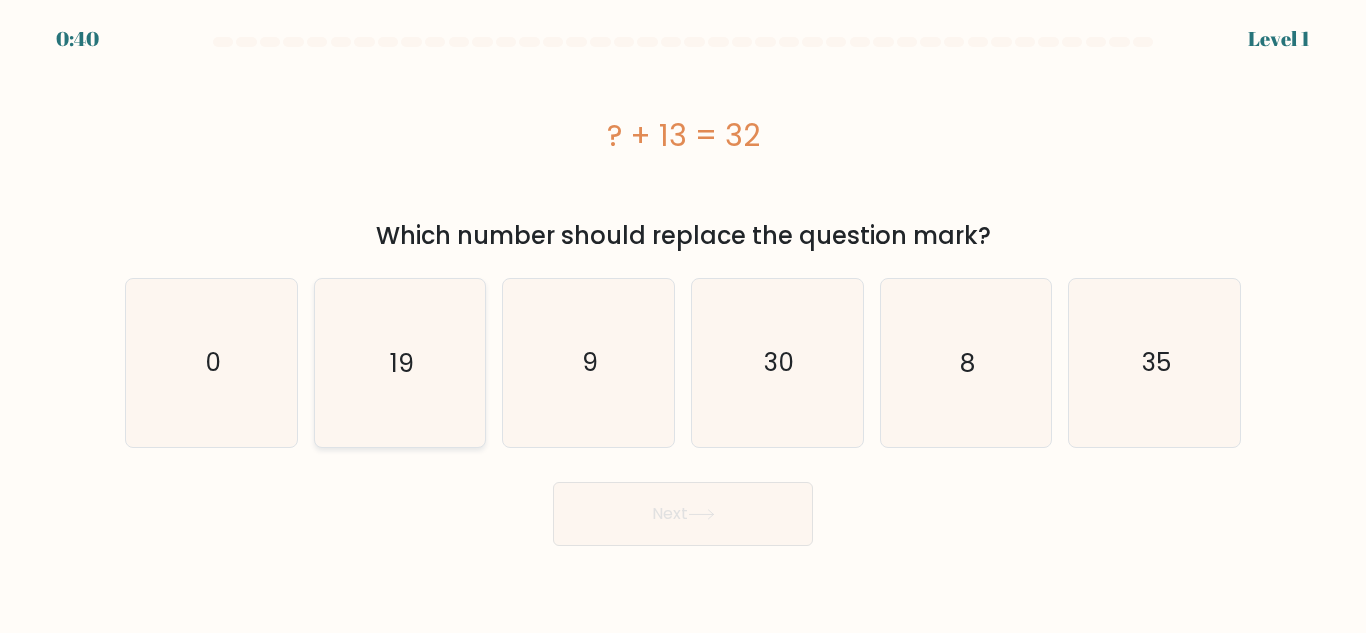 click on "19" 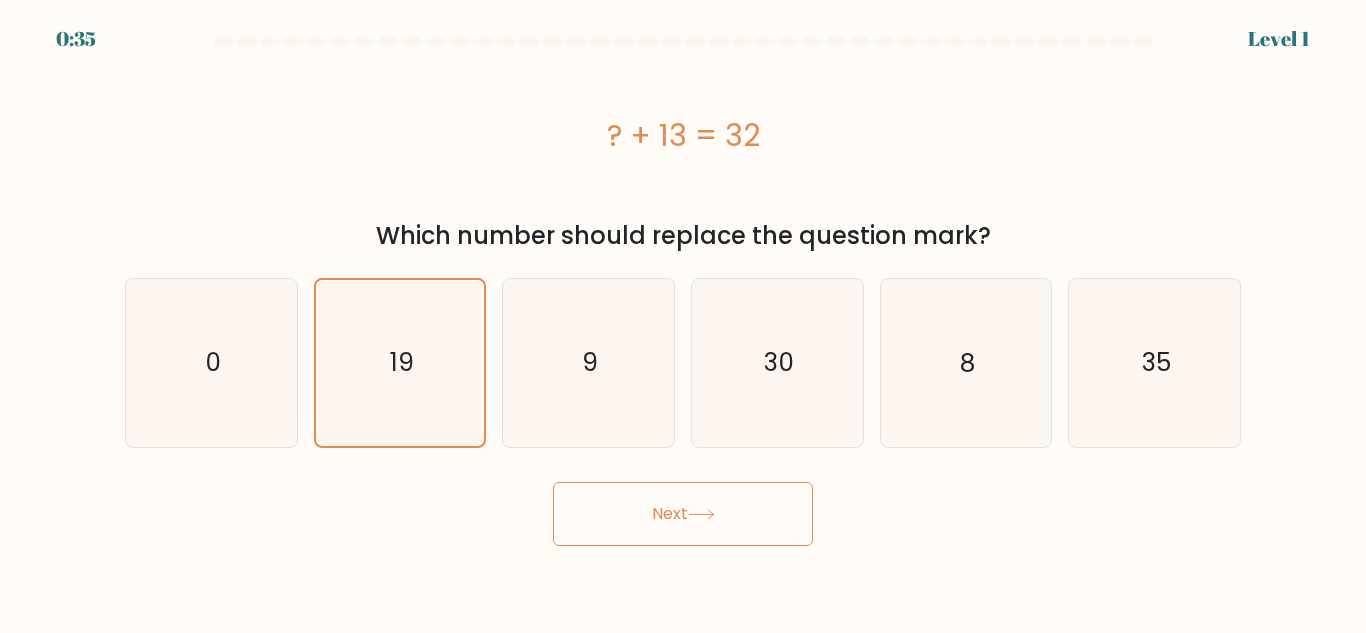 click on "Next" at bounding box center [683, 514] 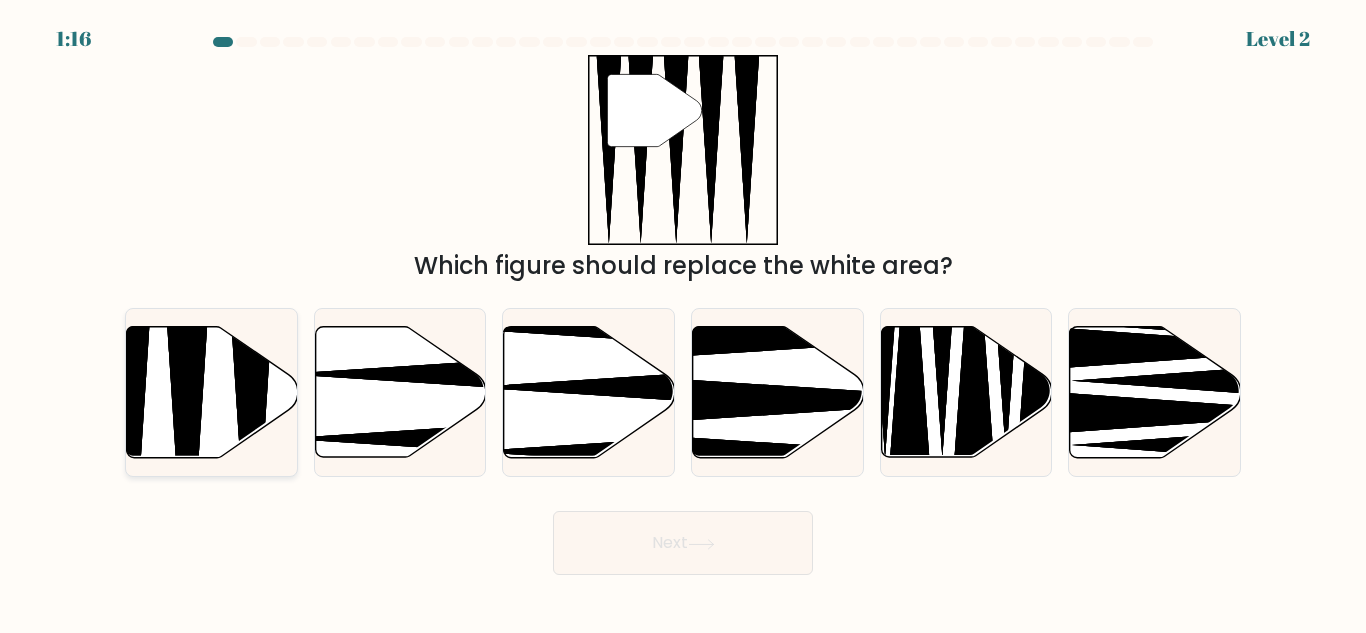 click 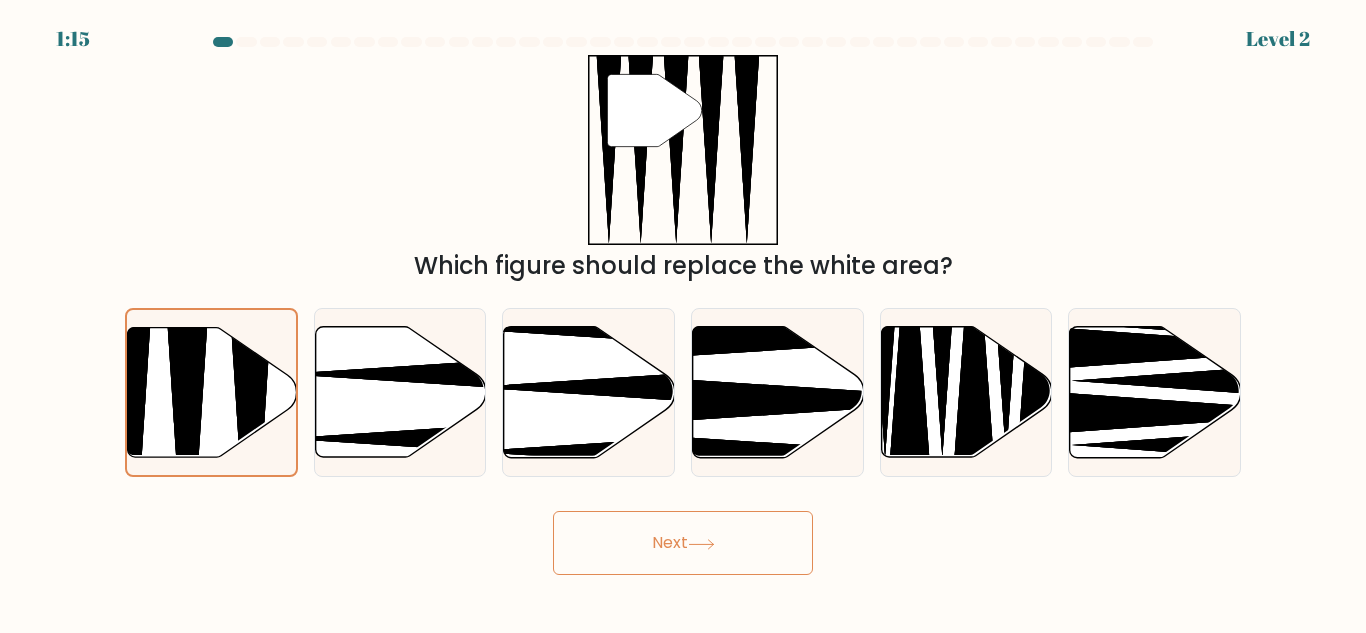click 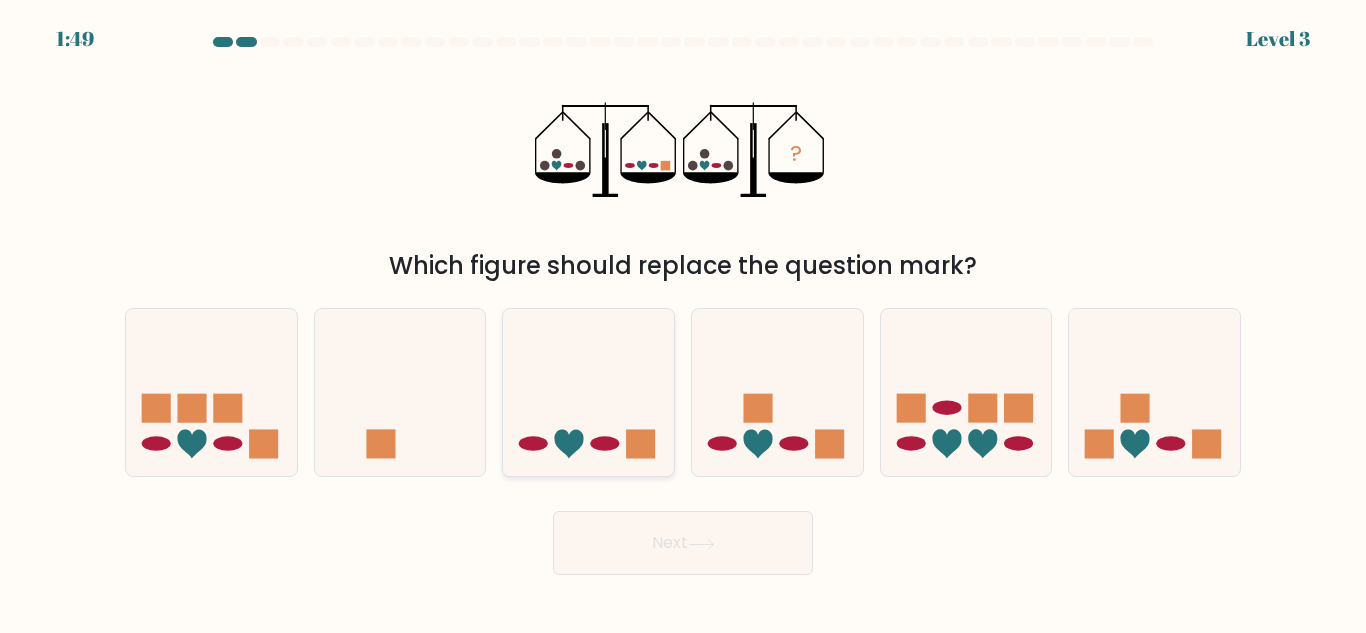 click 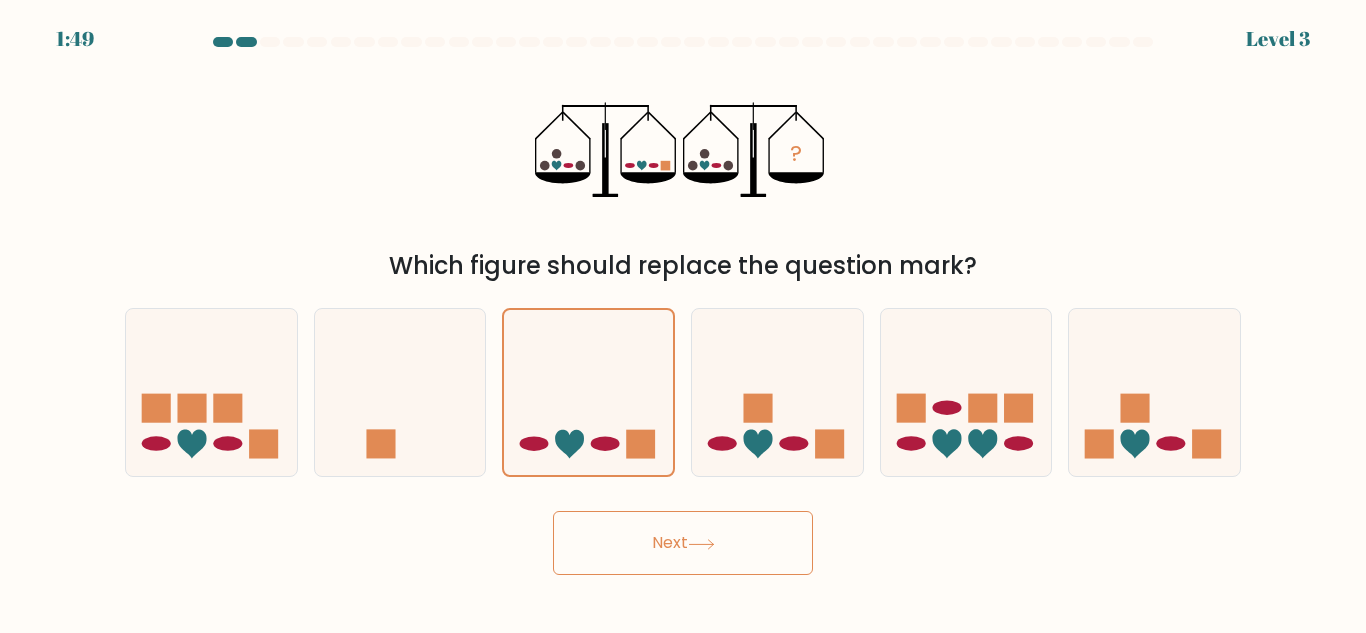 click 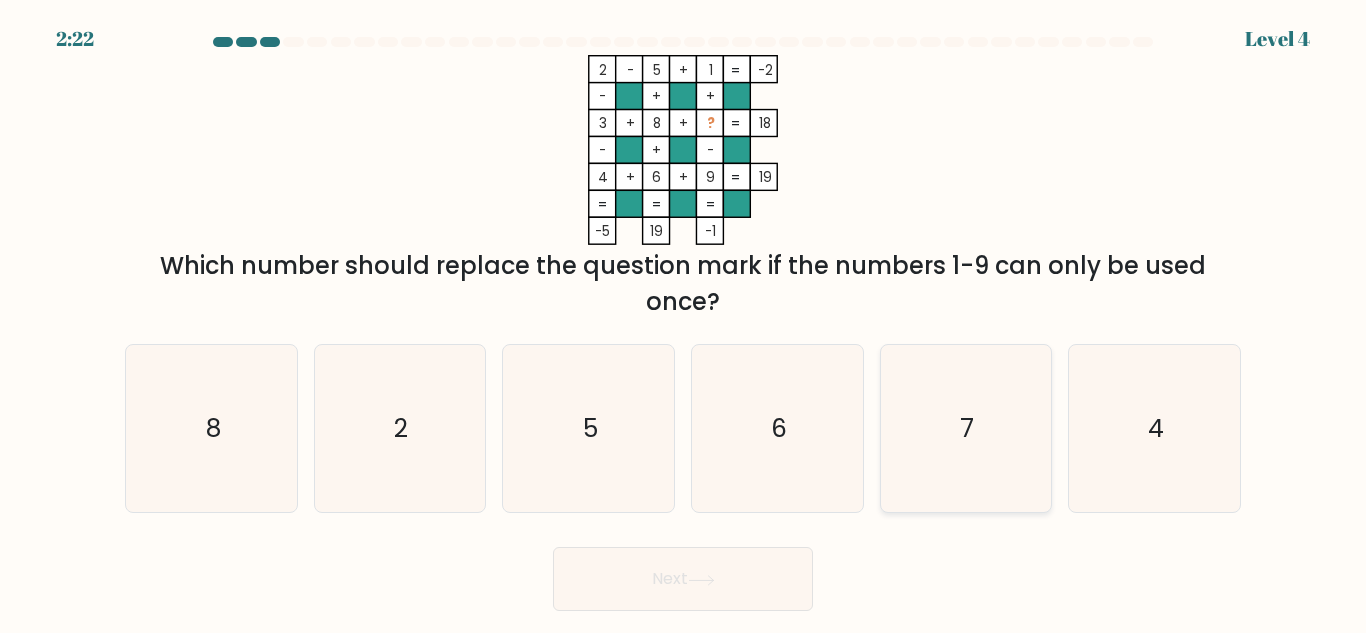 click on "7" 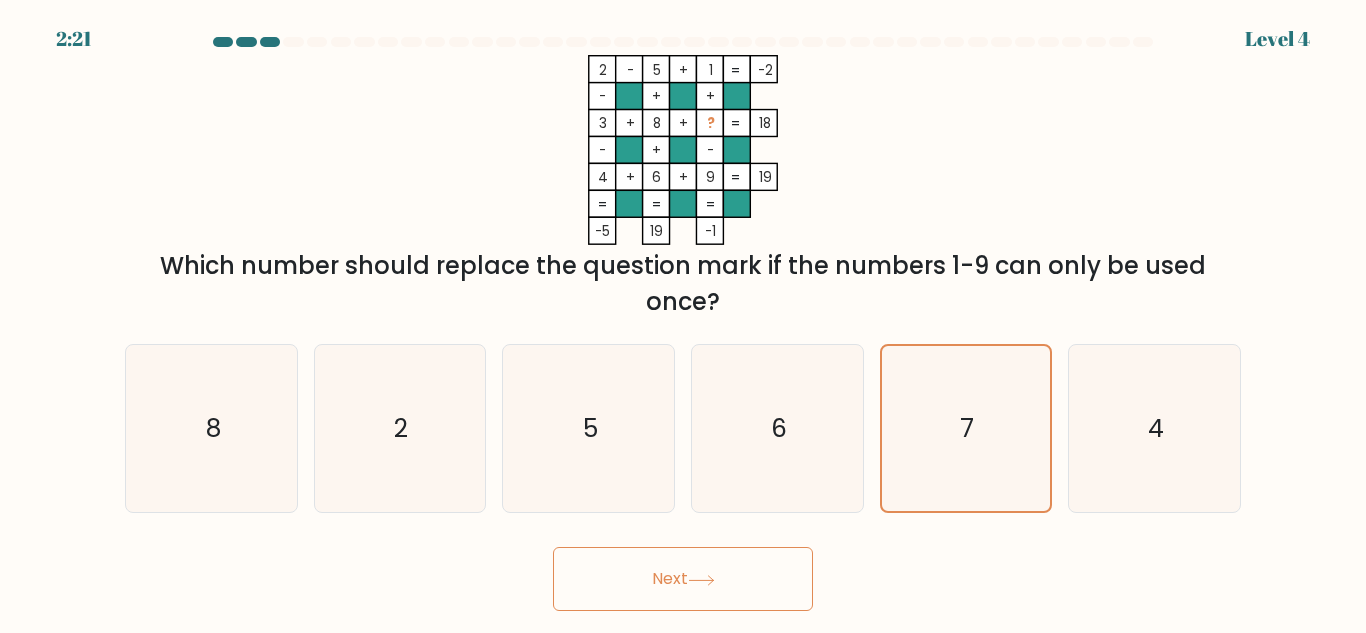 click on "Next" at bounding box center (683, 579) 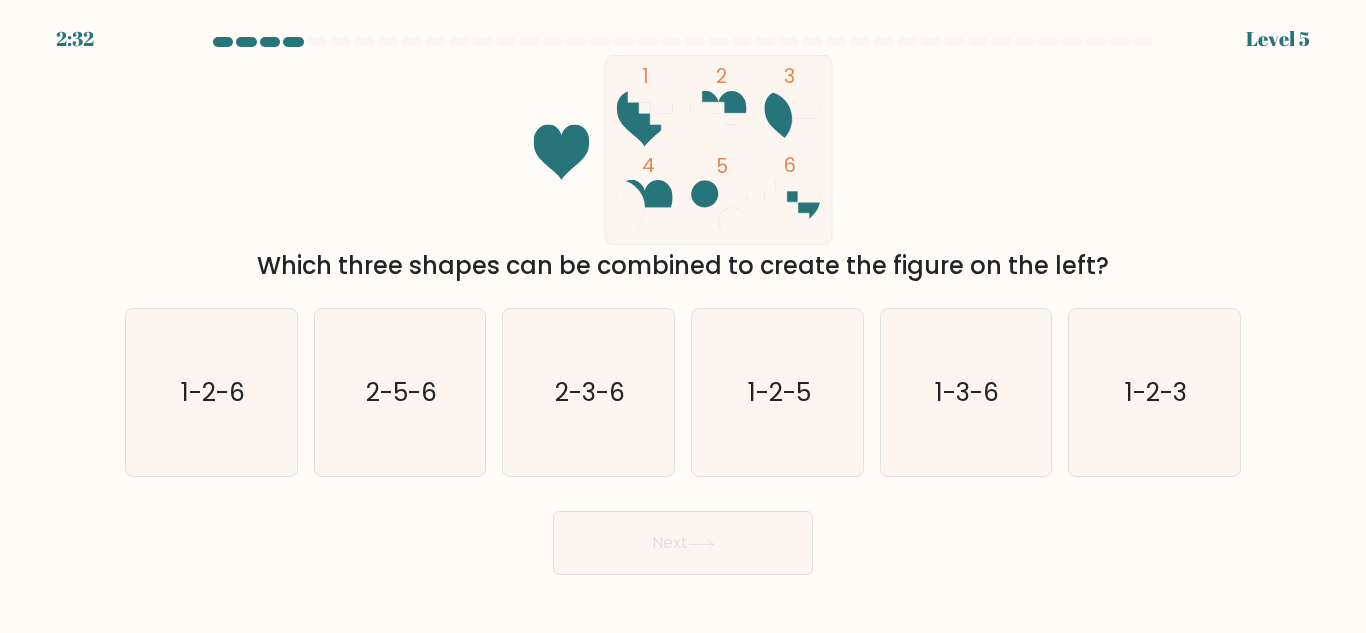 drag, startPoint x: 1151, startPoint y: 379, endPoint x: 1059, endPoint y: 419, distance: 100.31949 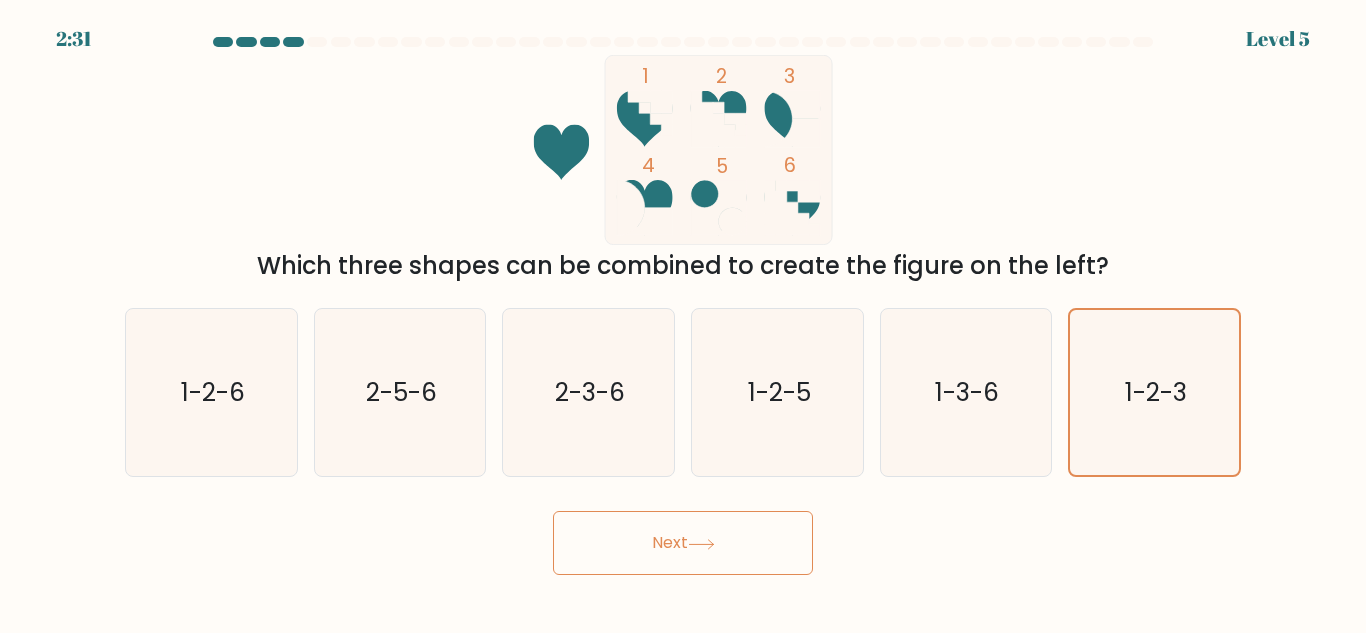 click on "Next" at bounding box center (683, 543) 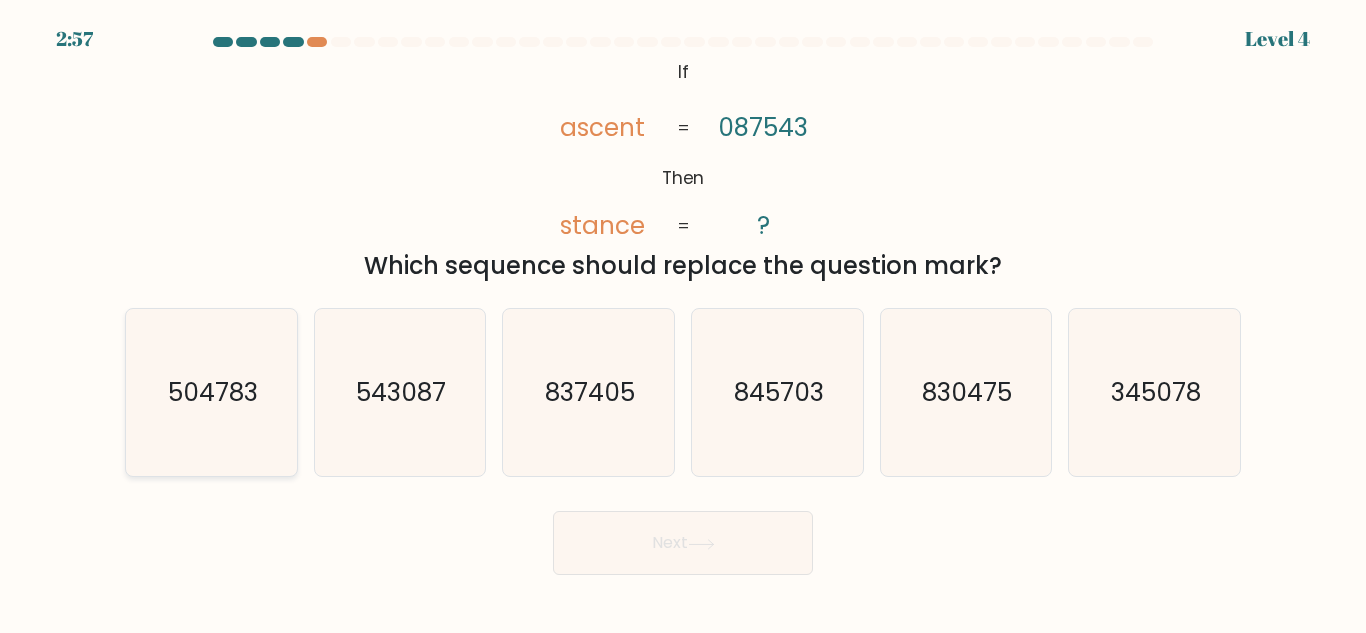 click on "504783" 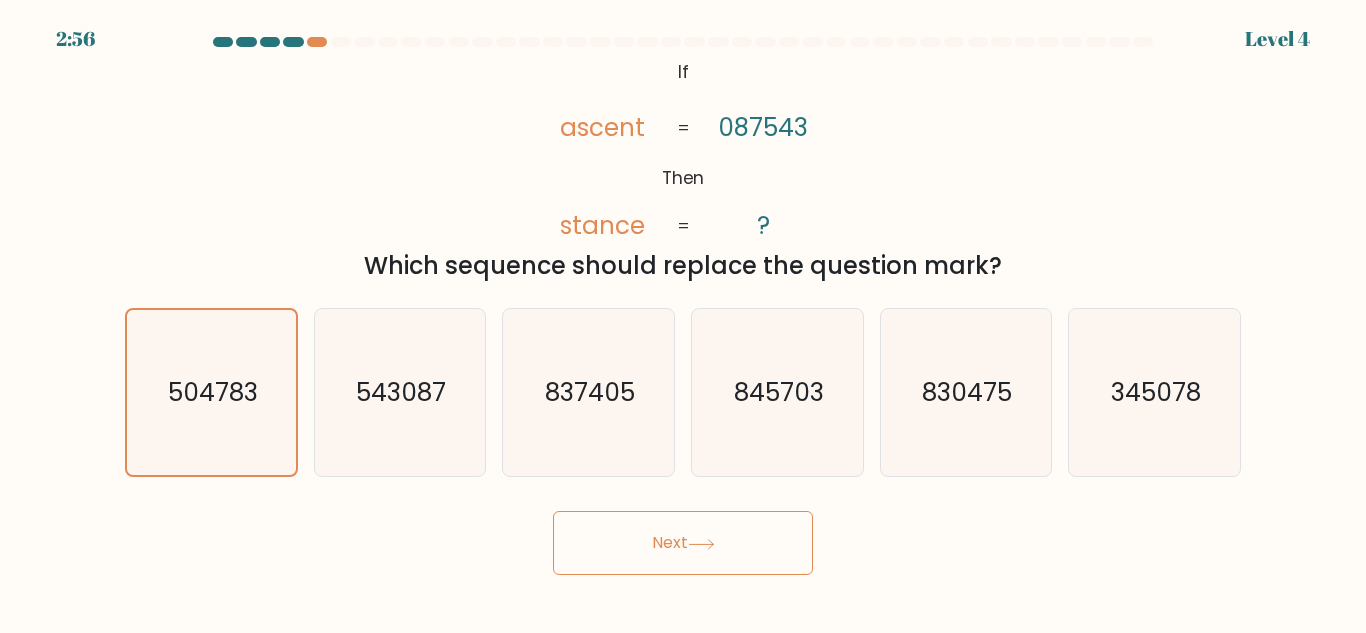 click on "Next" at bounding box center (683, 543) 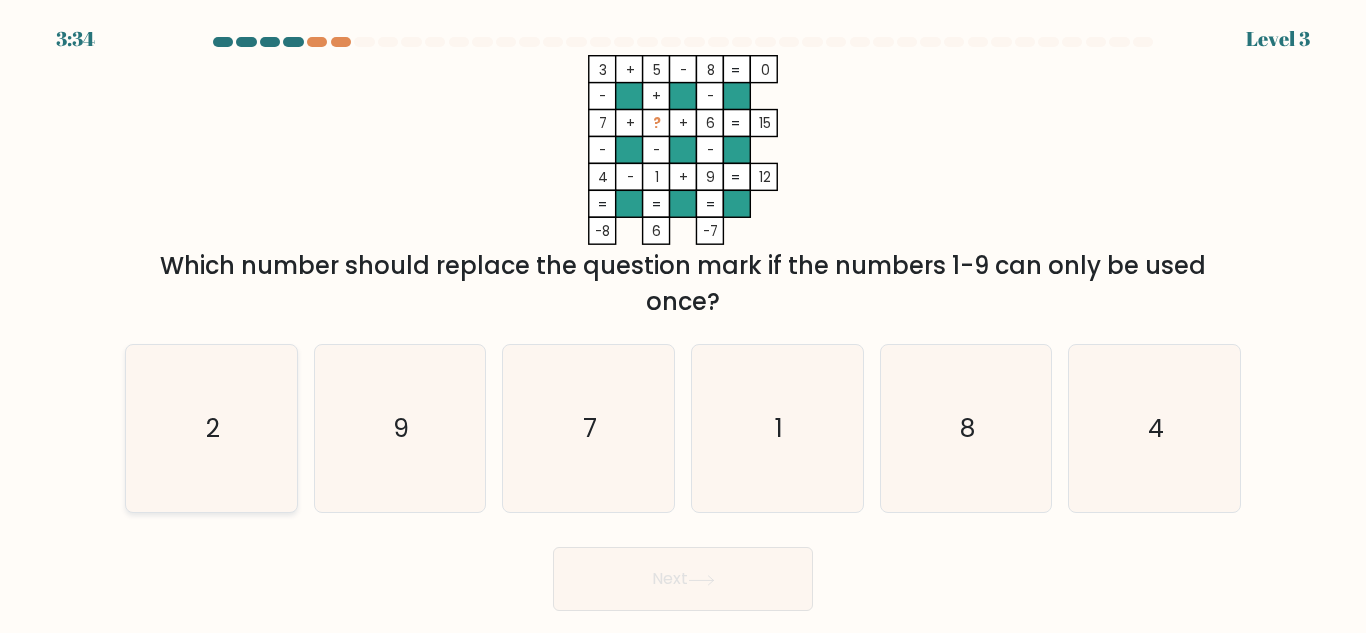 drag, startPoint x: 222, startPoint y: 424, endPoint x: 402, endPoint y: 514, distance: 201.24612 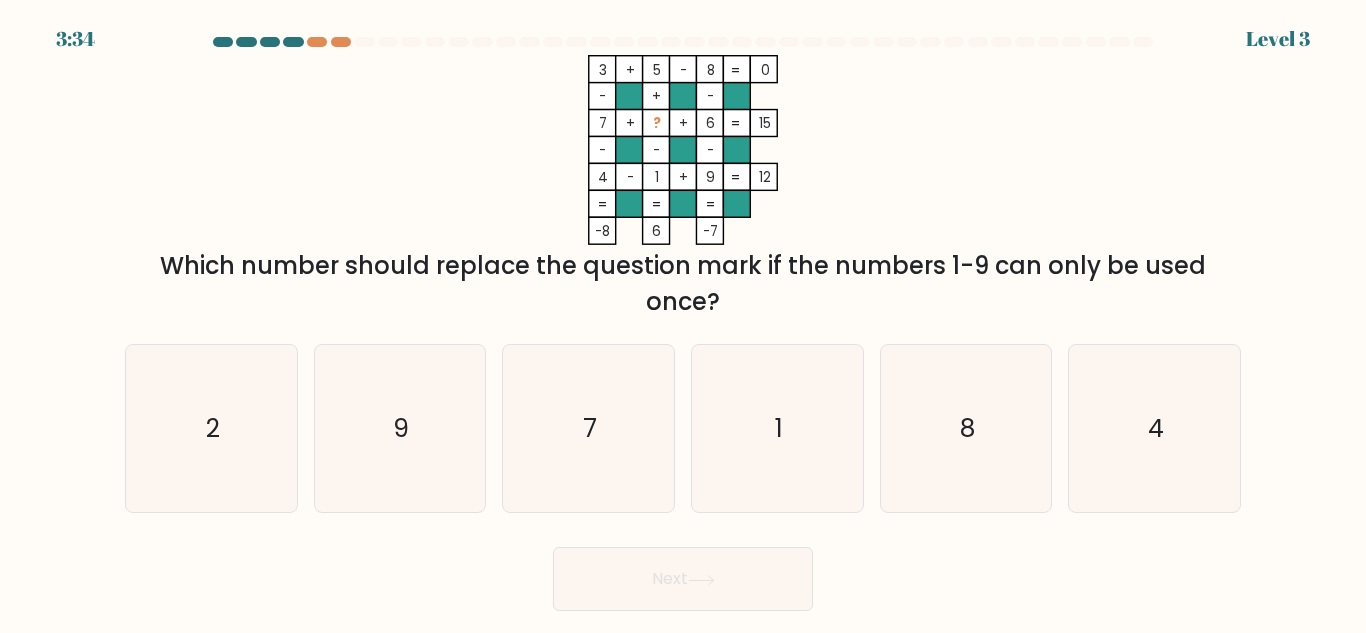 click on "2" 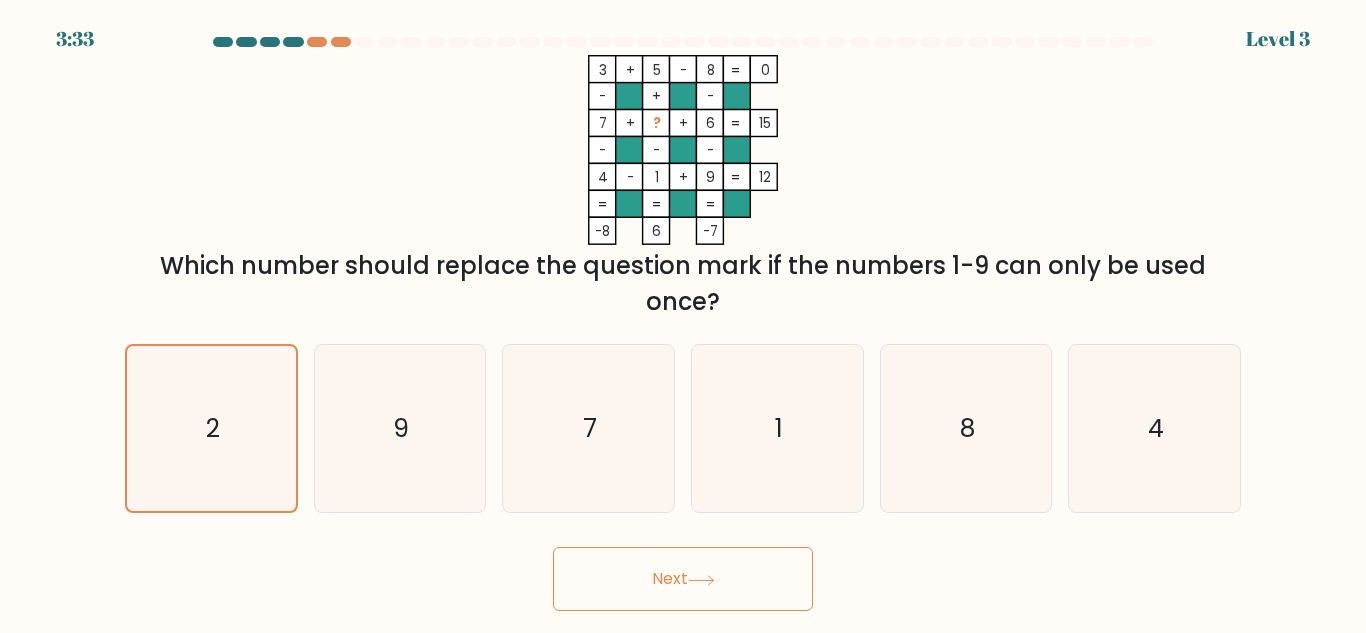 click 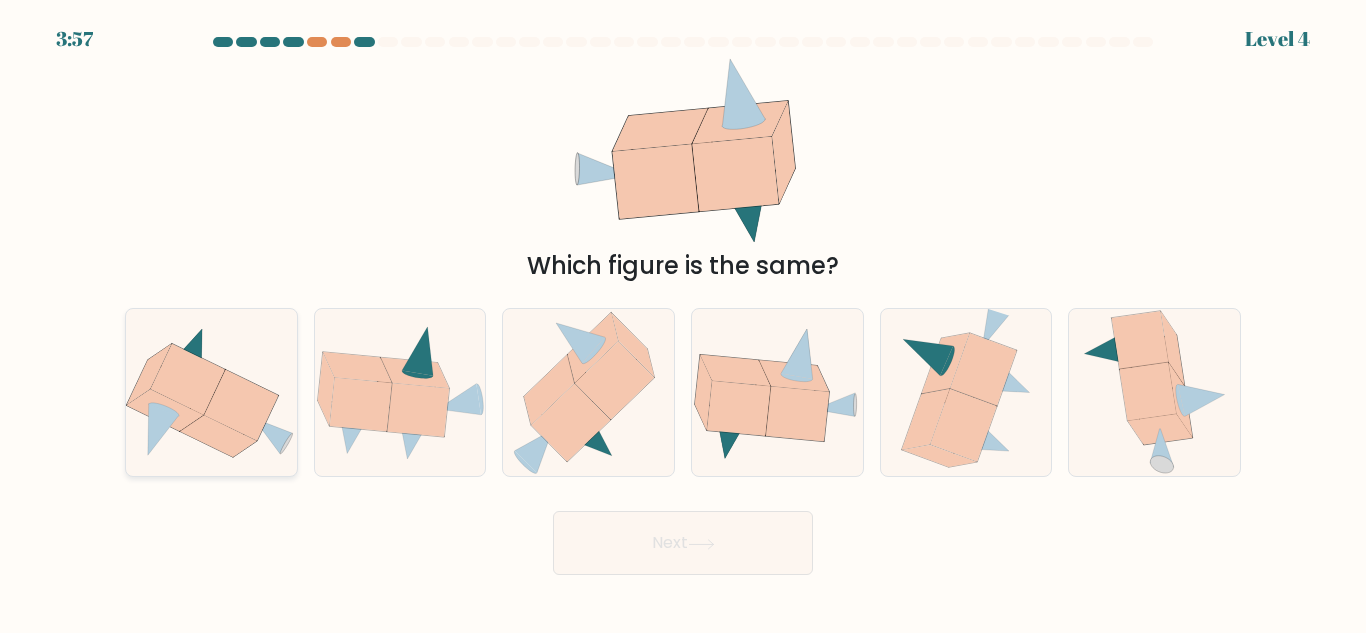 click 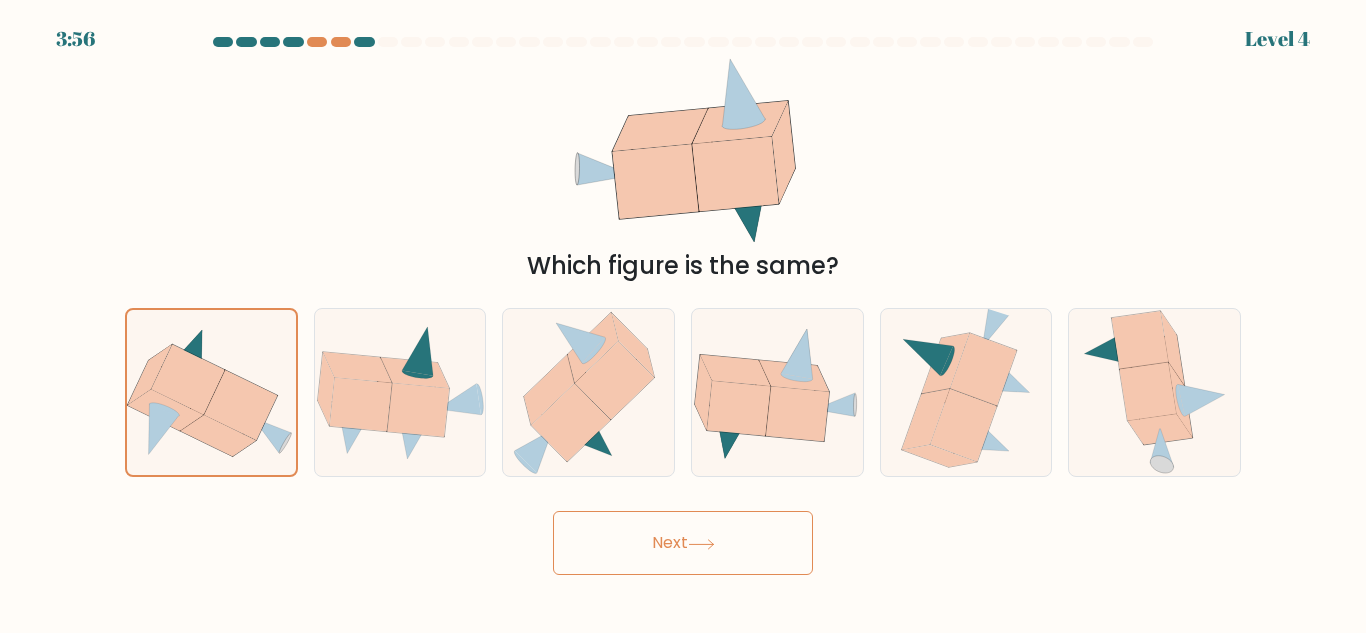 click on "Next" at bounding box center [683, 543] 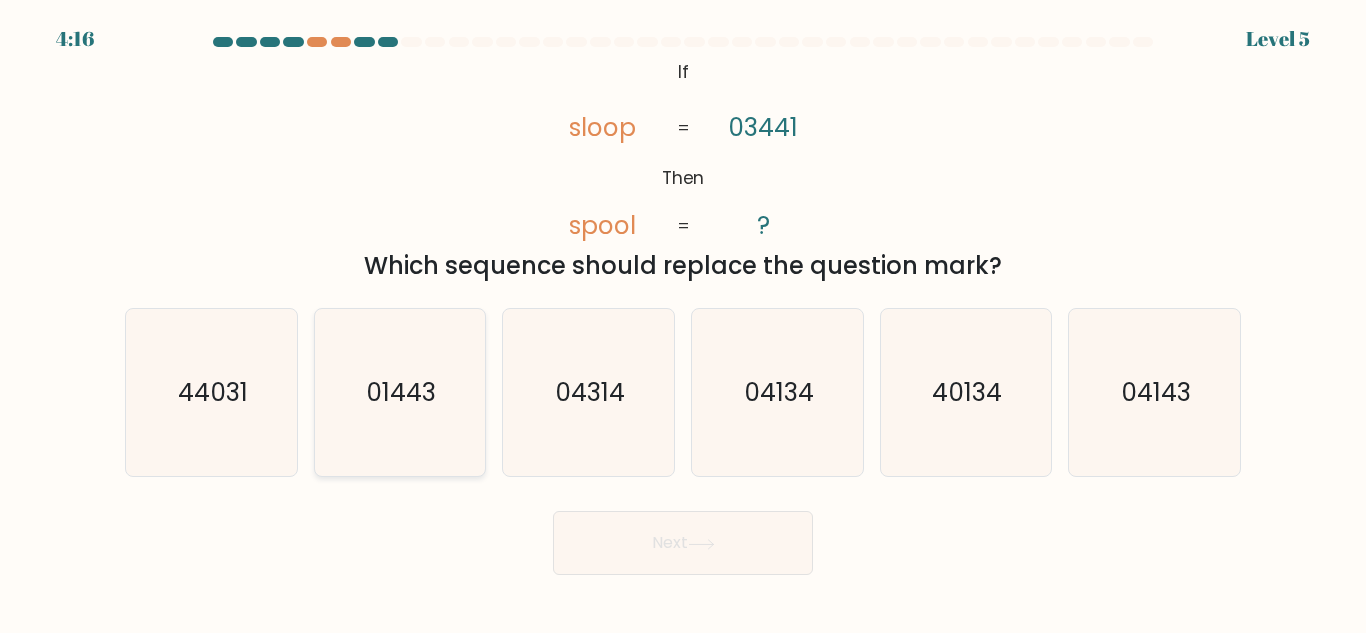 click on "01443" 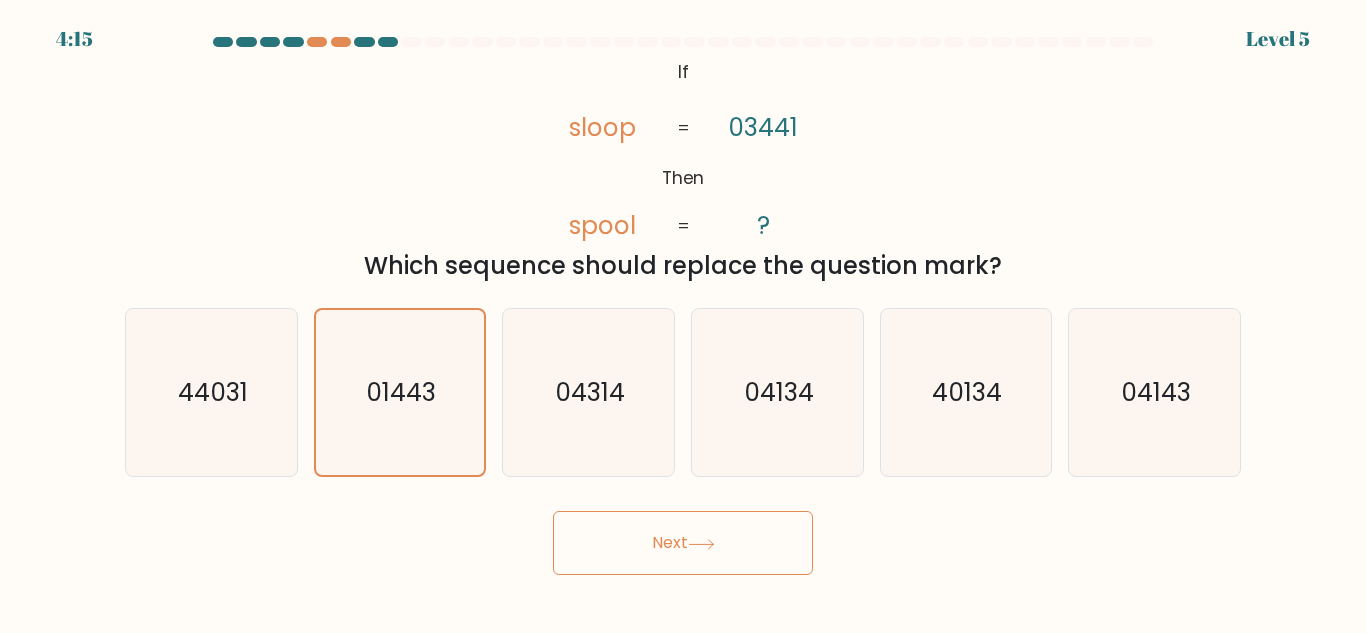 click on "Next" at bounding box center (683, 543) 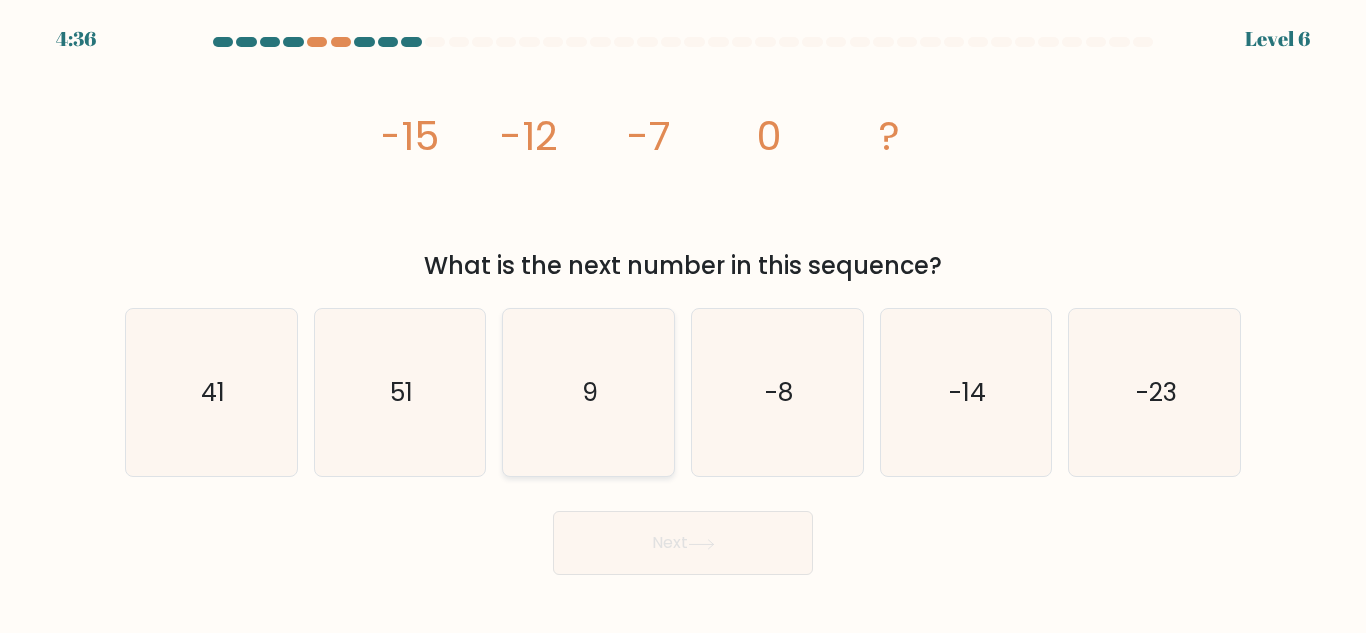click on "9" 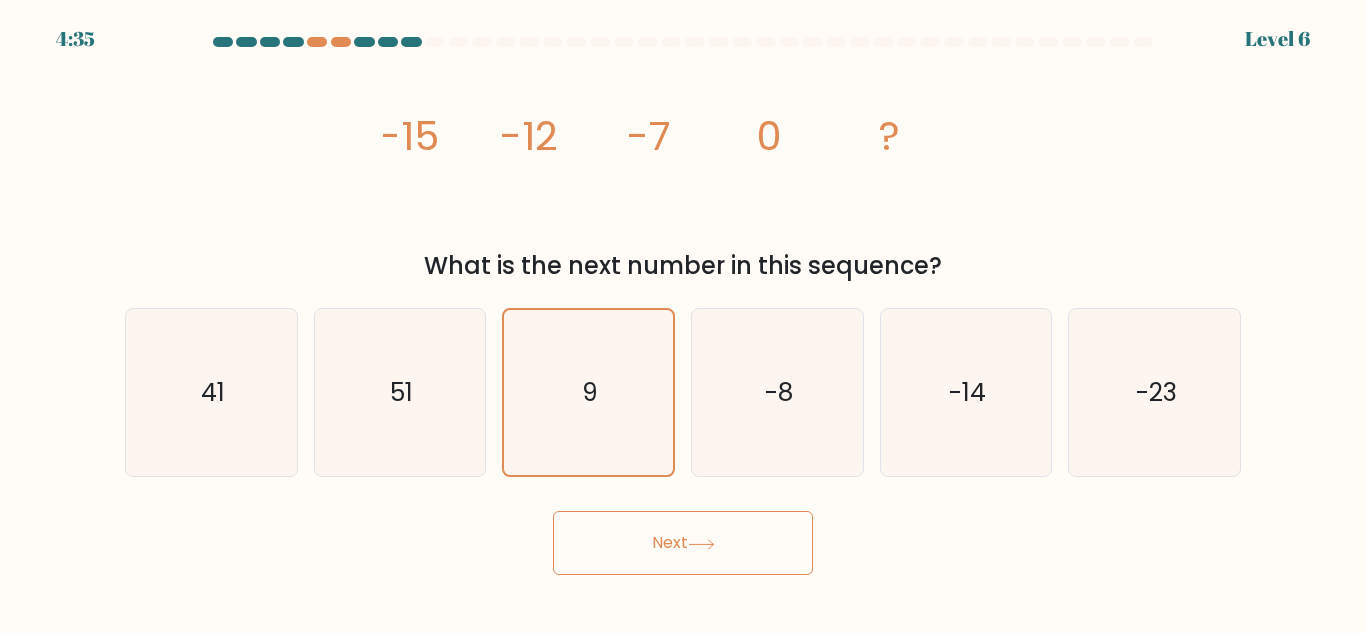 click on "Next" at bounding box center [683, 543] 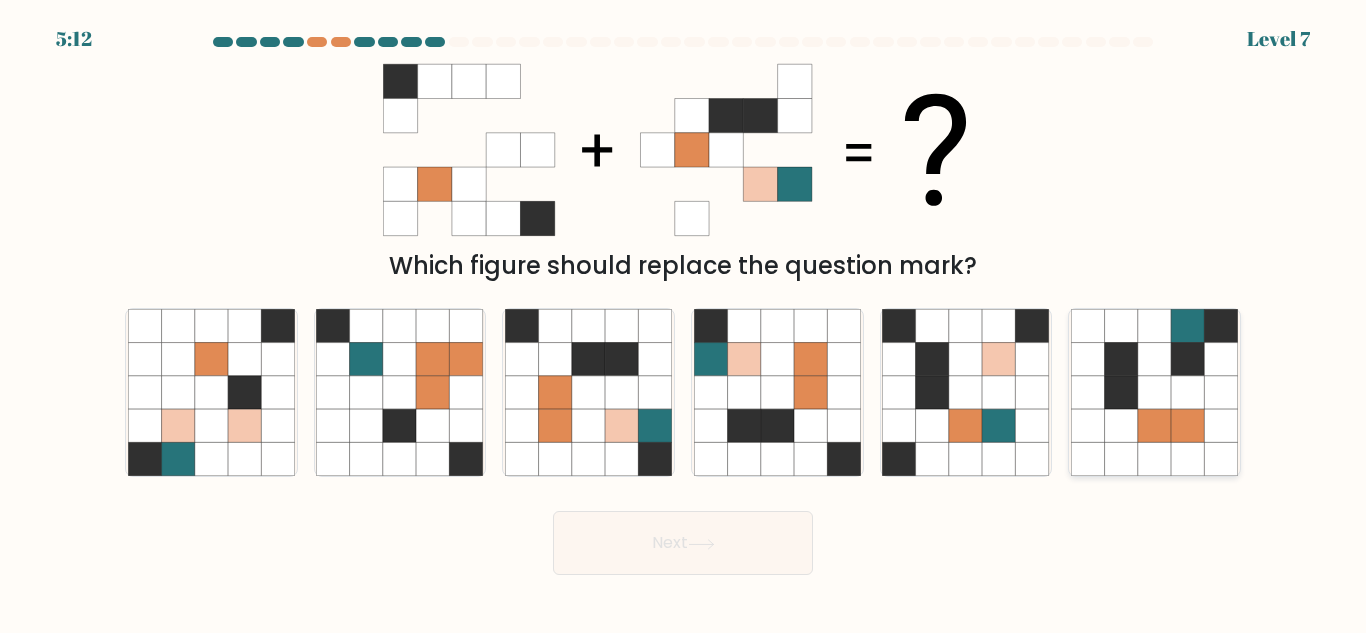 click 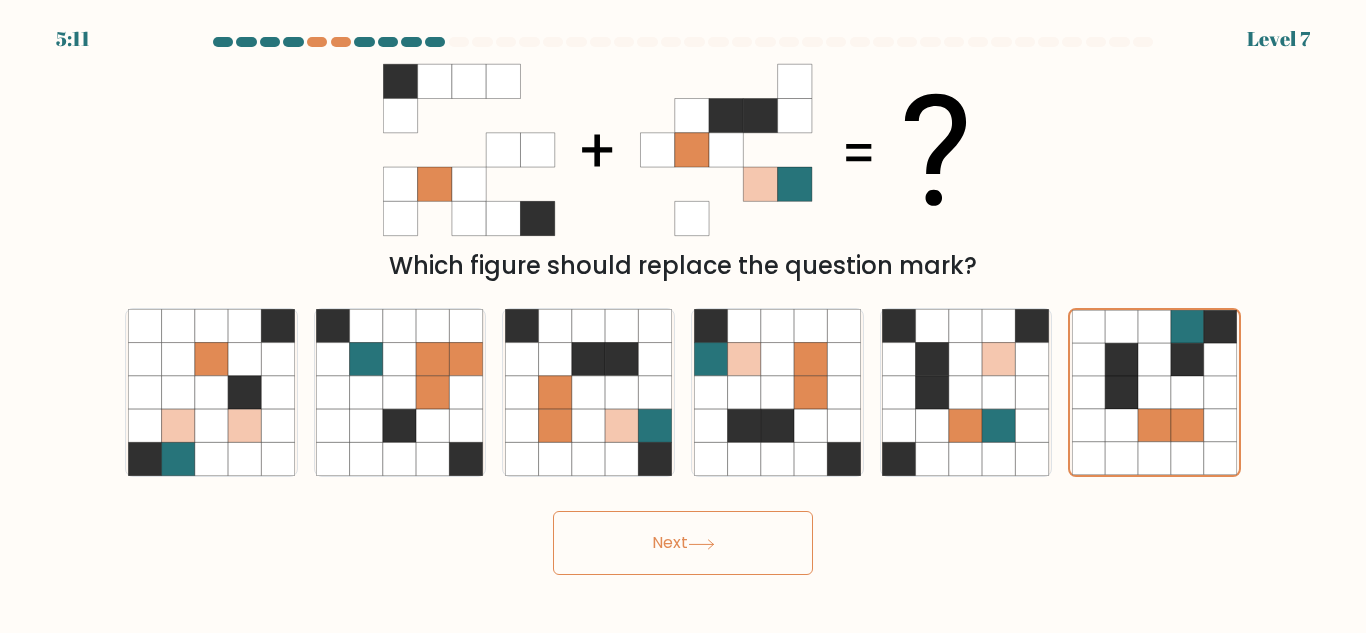 click on "Next" at bounding box center [683, 543] 